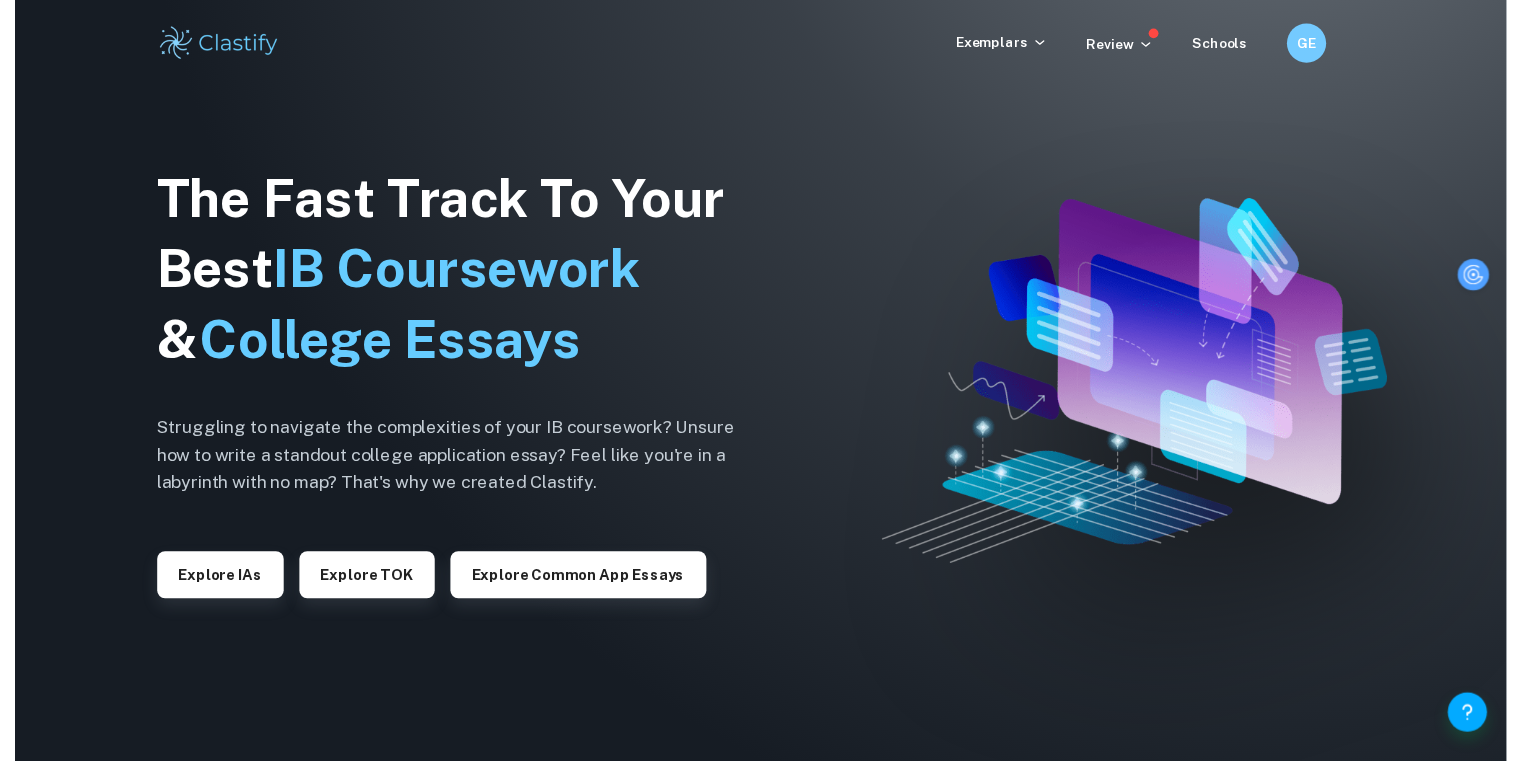 scroll, scrollTop: 0, scrollLeft: 0, axis: both 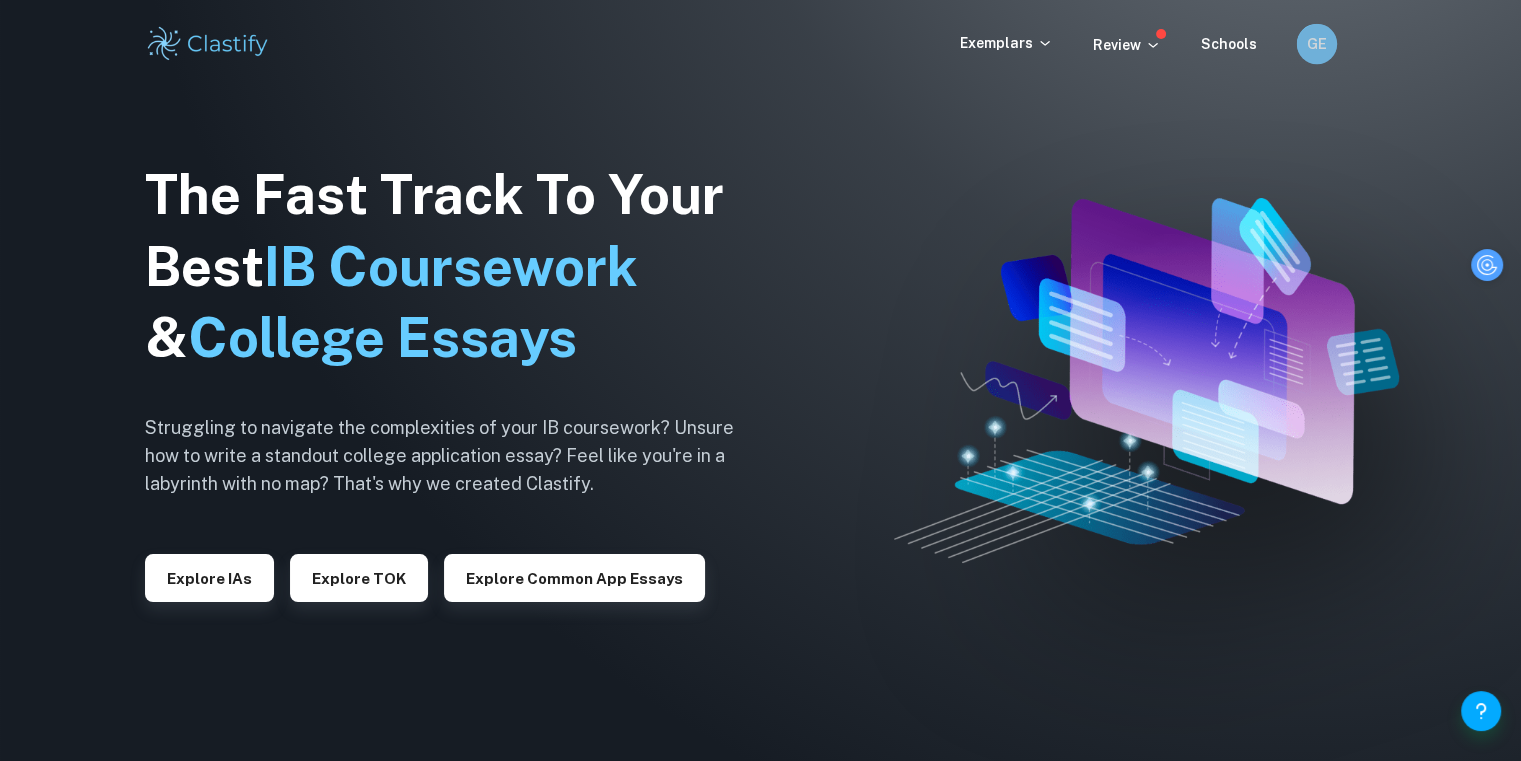 click on "GE" at bounding box center [1316, 44] 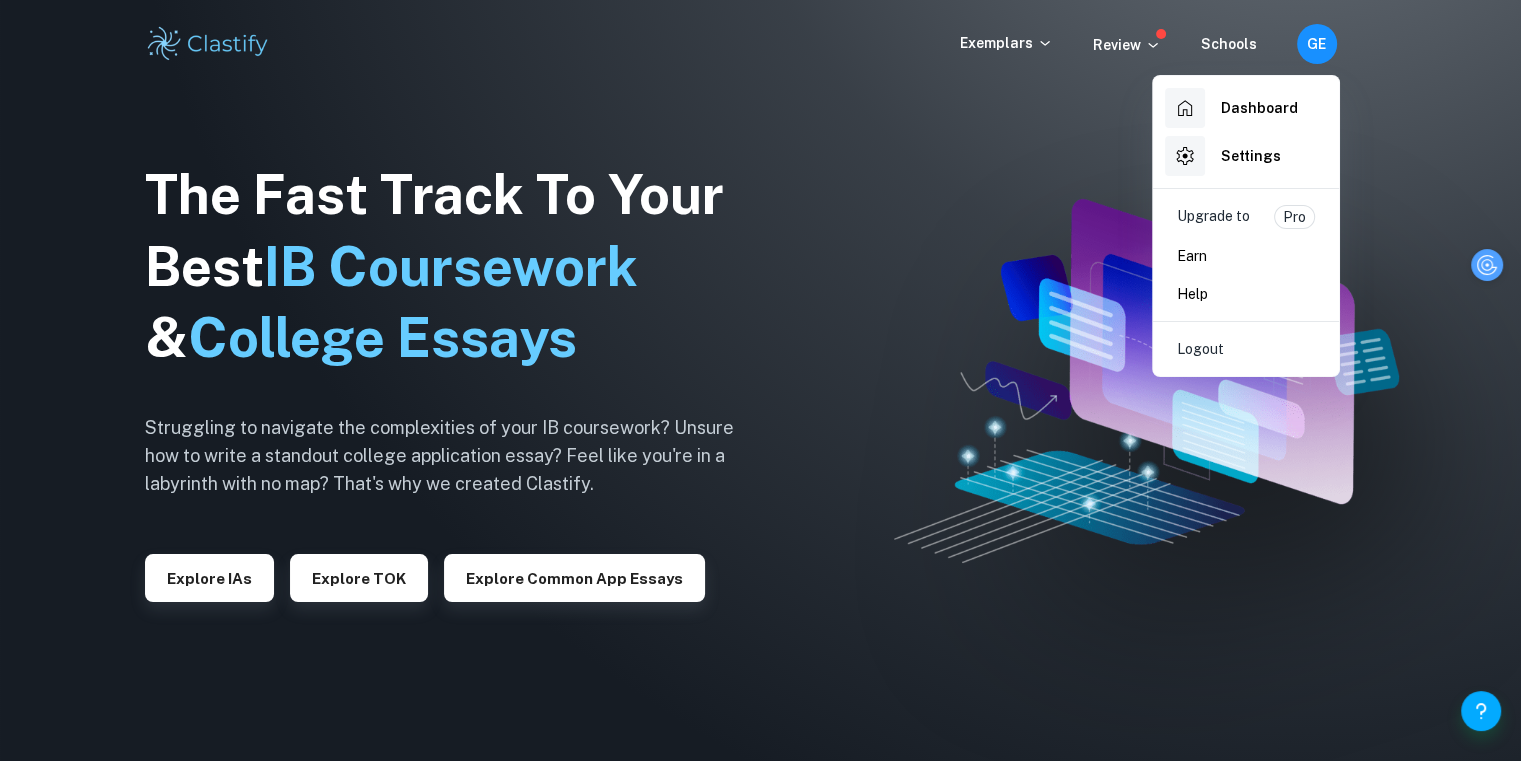 click at bounding box center (760, 380) 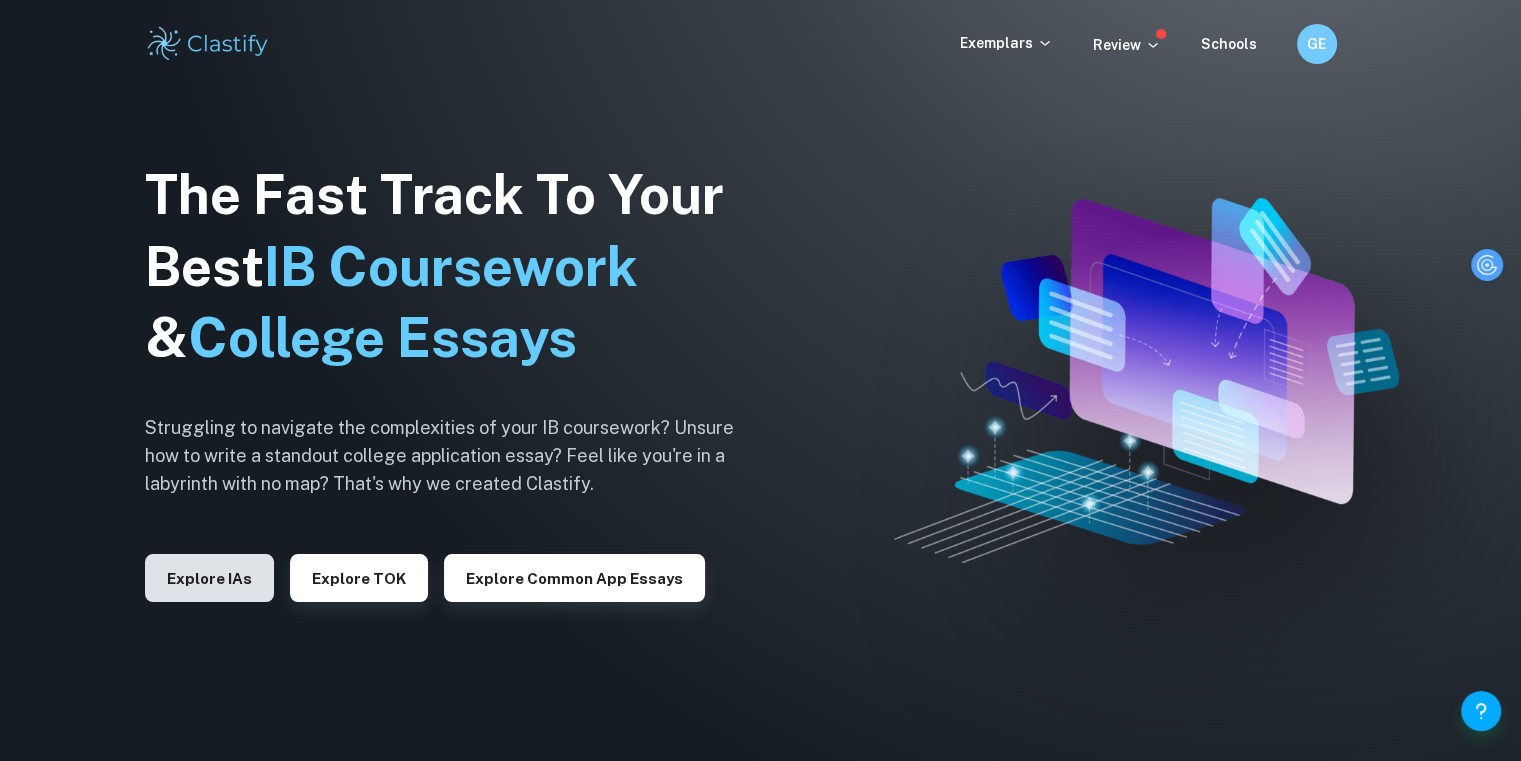 click on "Explore IAs" at bounding box center (209, 578) 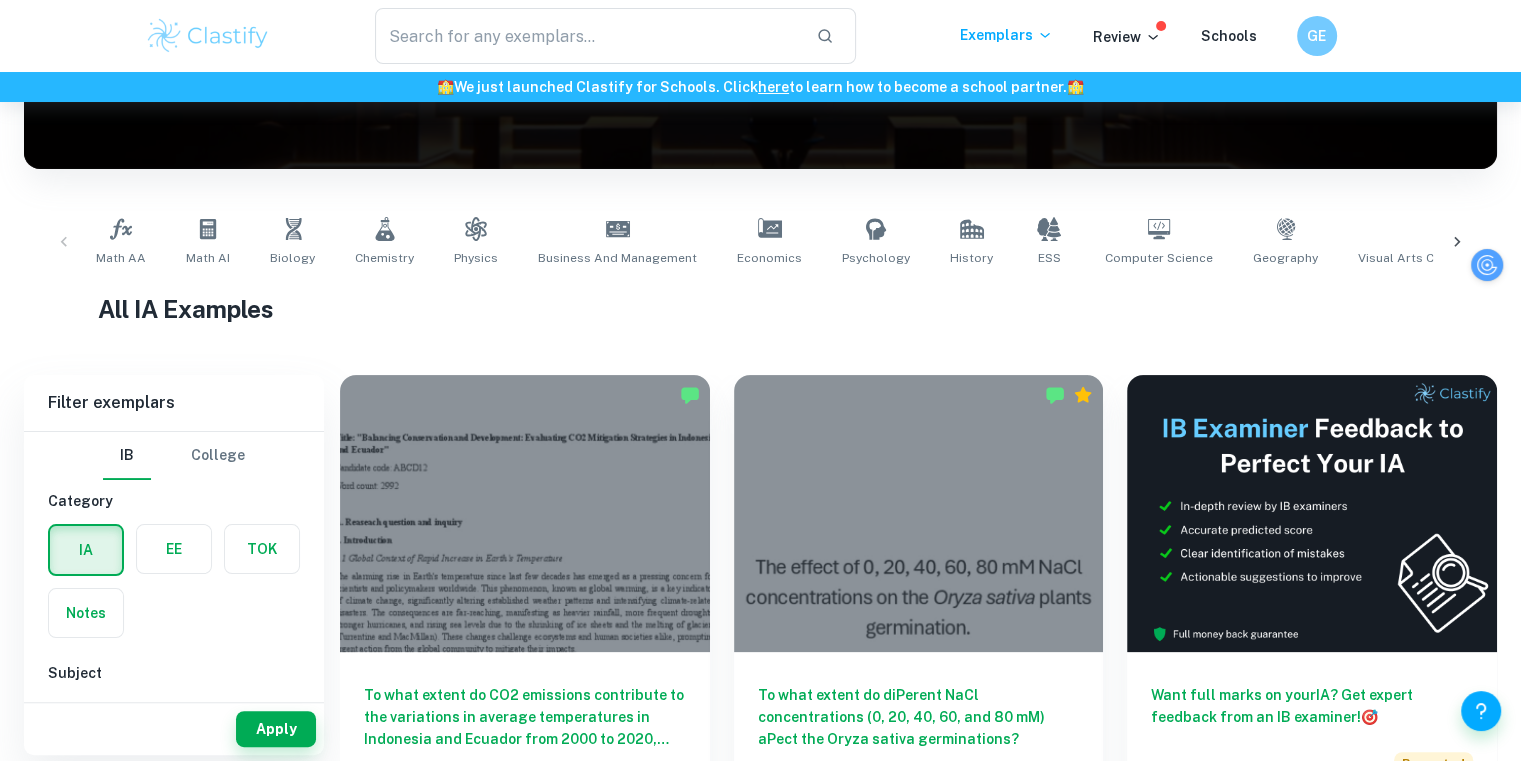 scroll, scrollTop: 303, scrollLeft: 0, axis: vertical 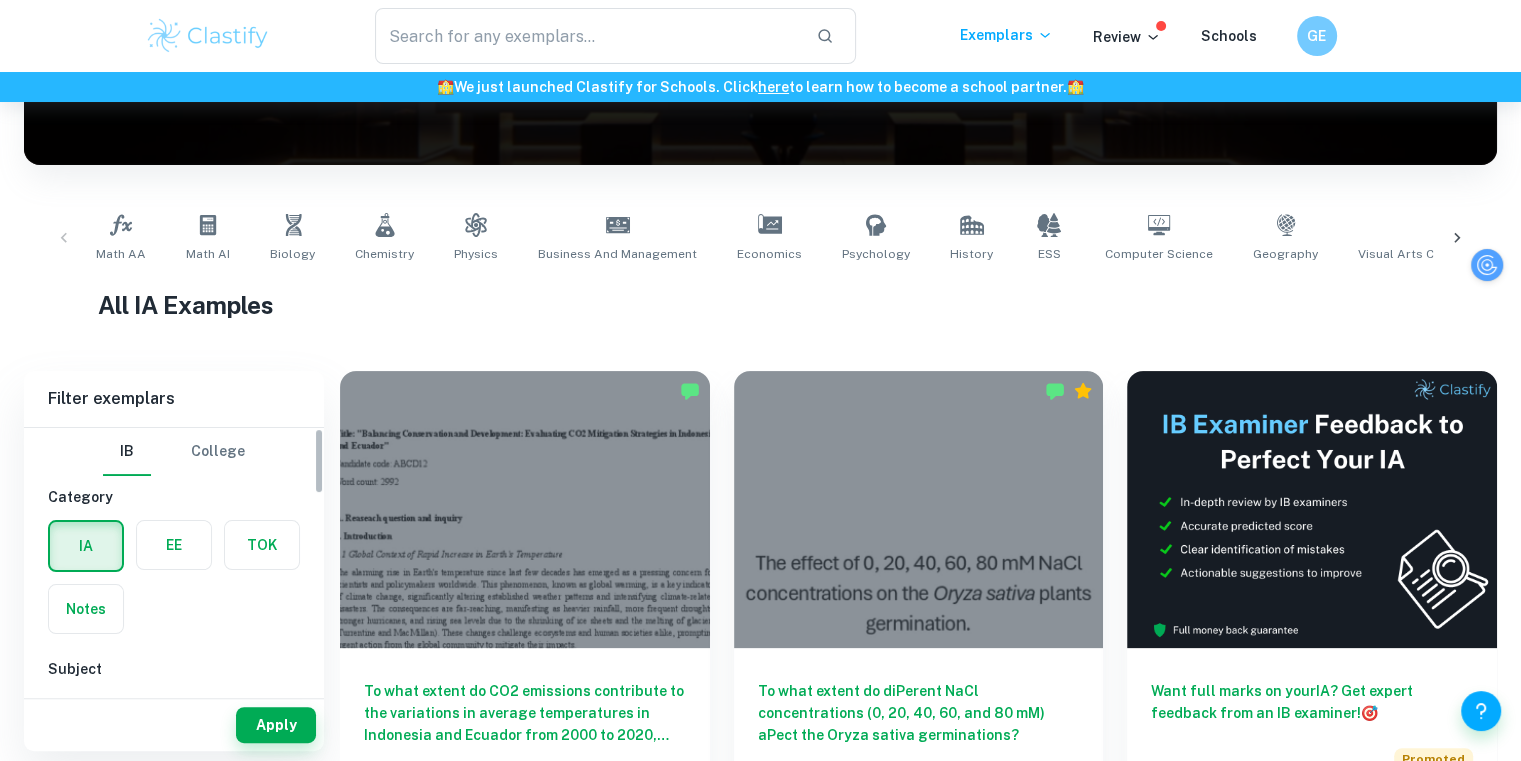 click at bounding box center (174, 545) 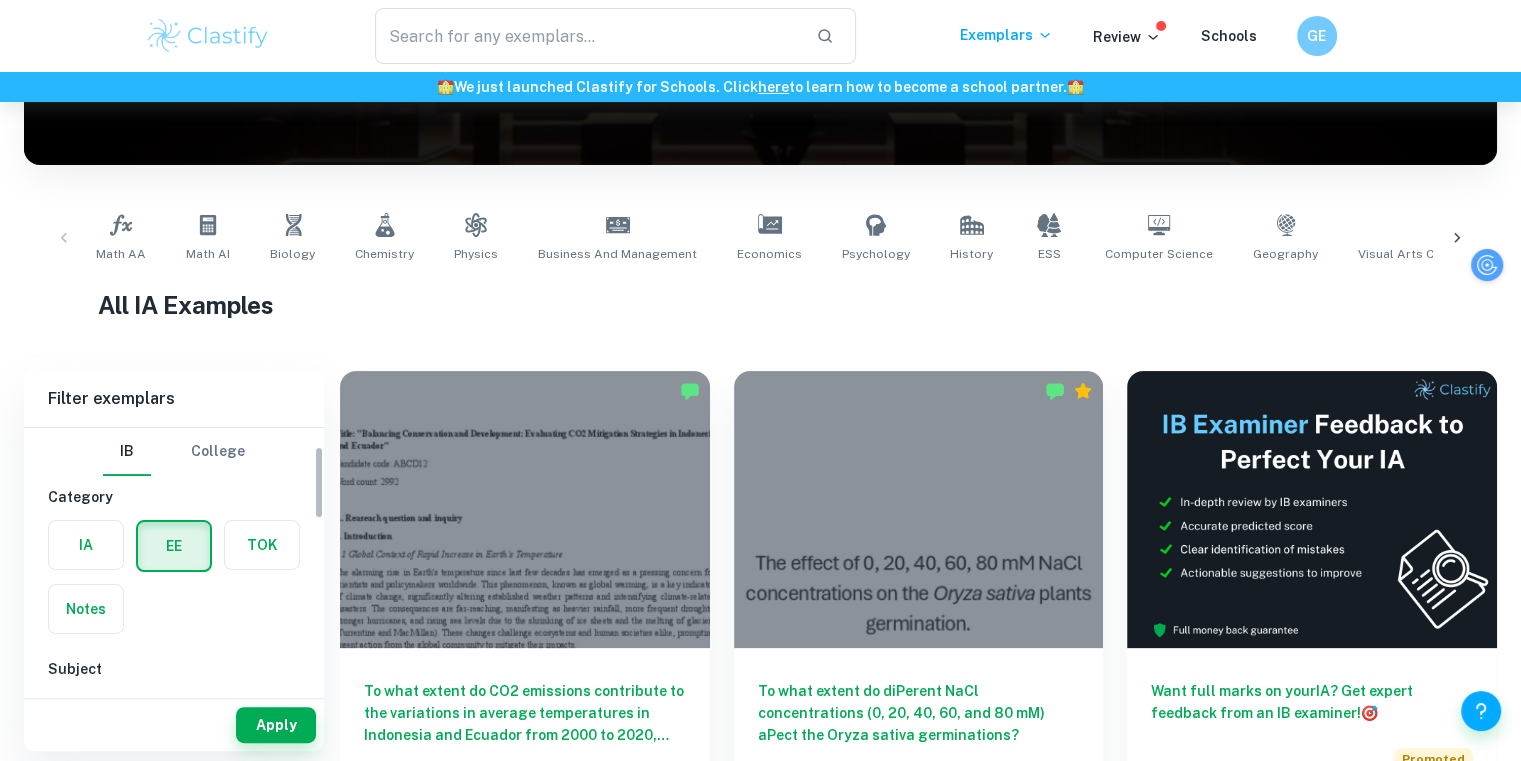 scroll, scrollTop: 76, scrollLeft: 0, axis: vertical 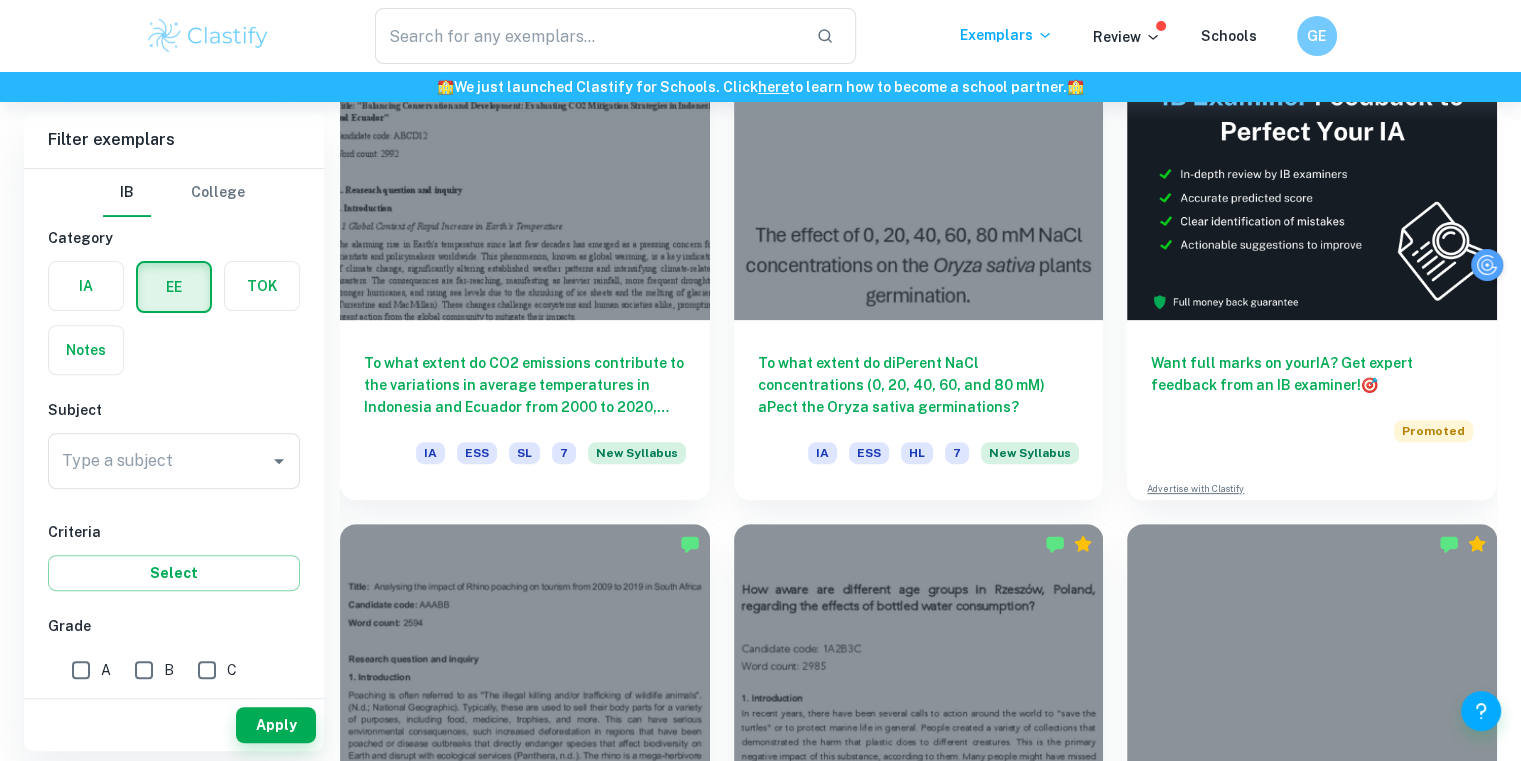 click on "A" at bounding box center [81, 670] 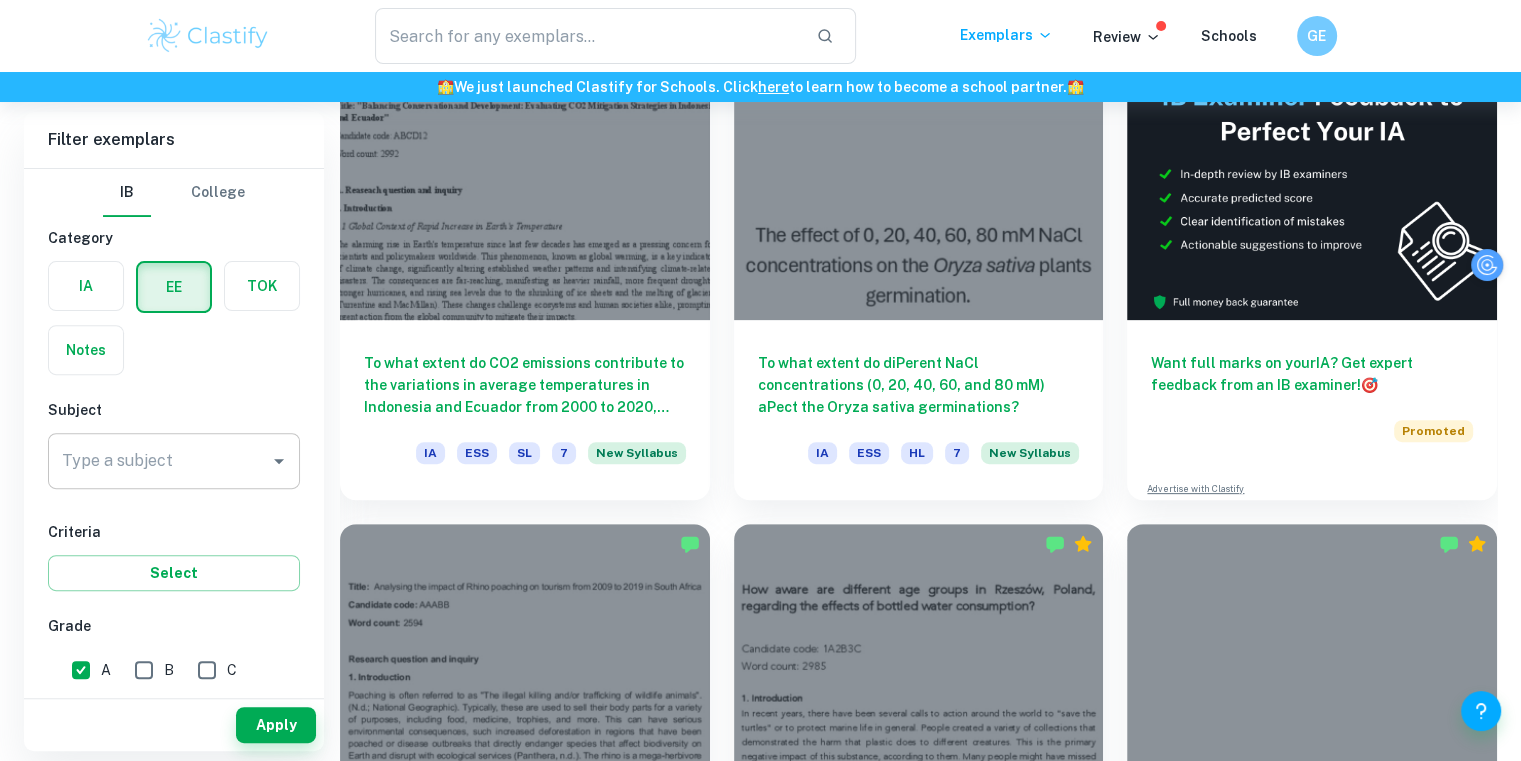 click on "Type a subject" at bounding box center (159, 461) 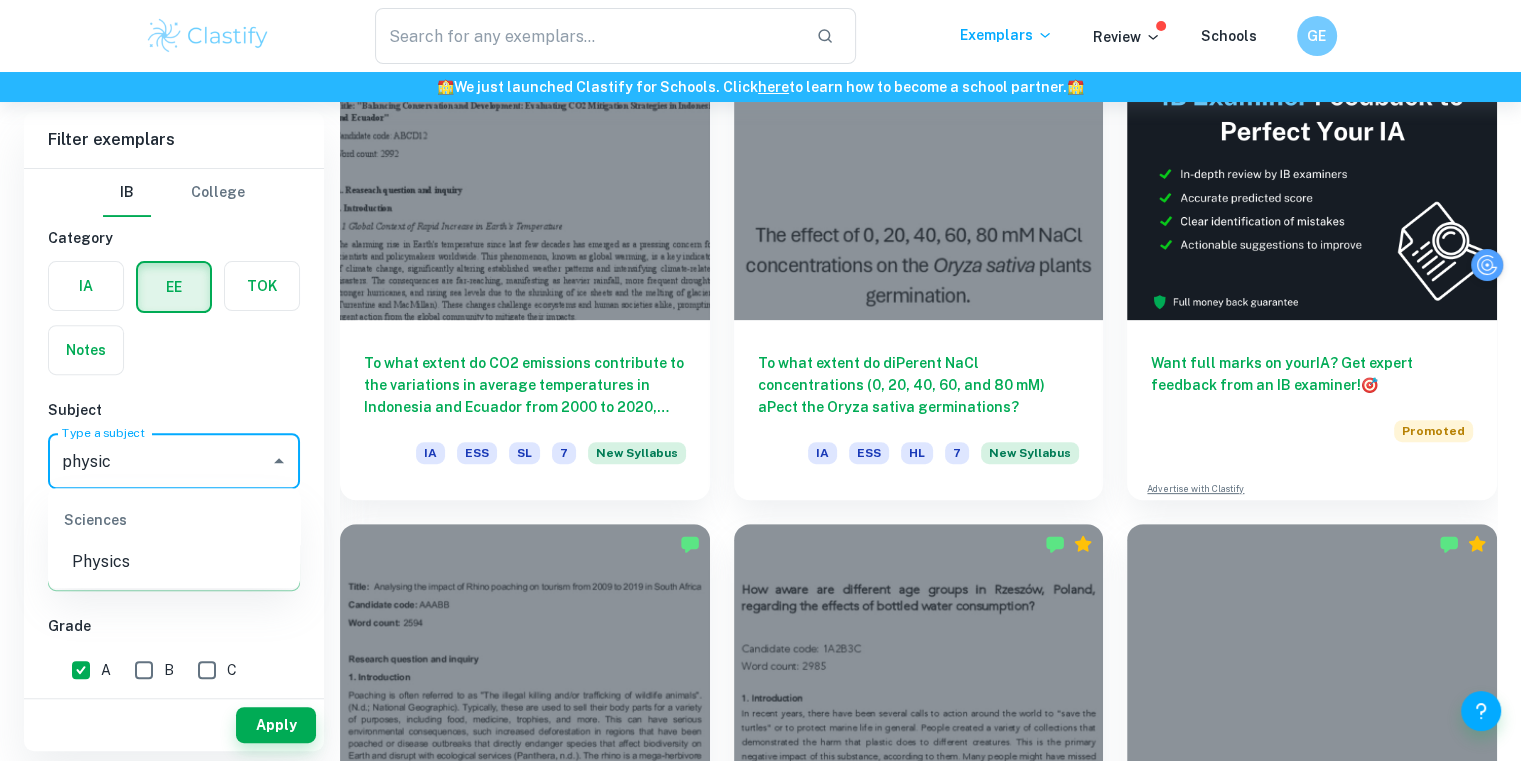 click on "Physics" at bounding box center [174, 562] 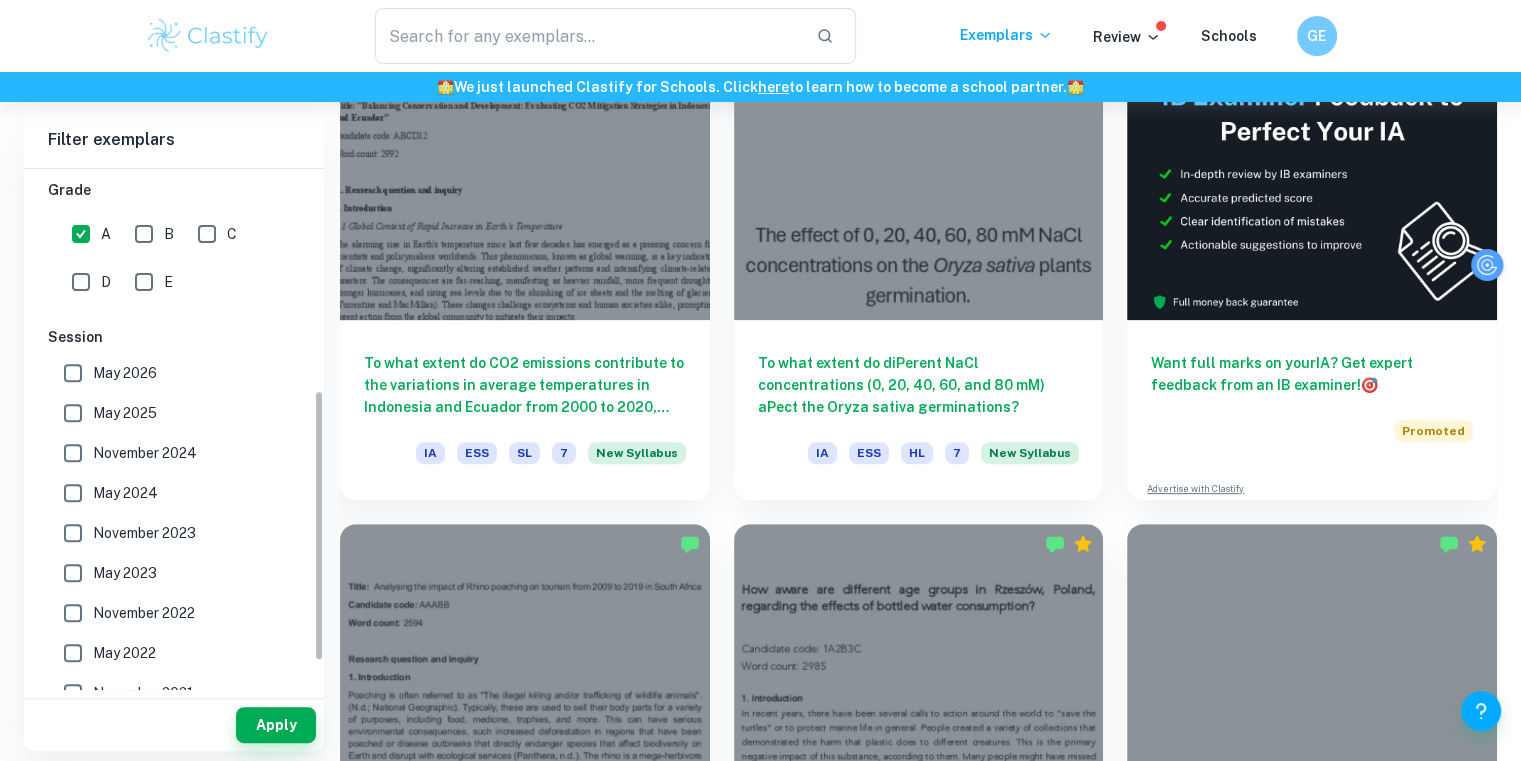 scroll, scrollTop: 521, scrollLeft: 0, axis: vertical 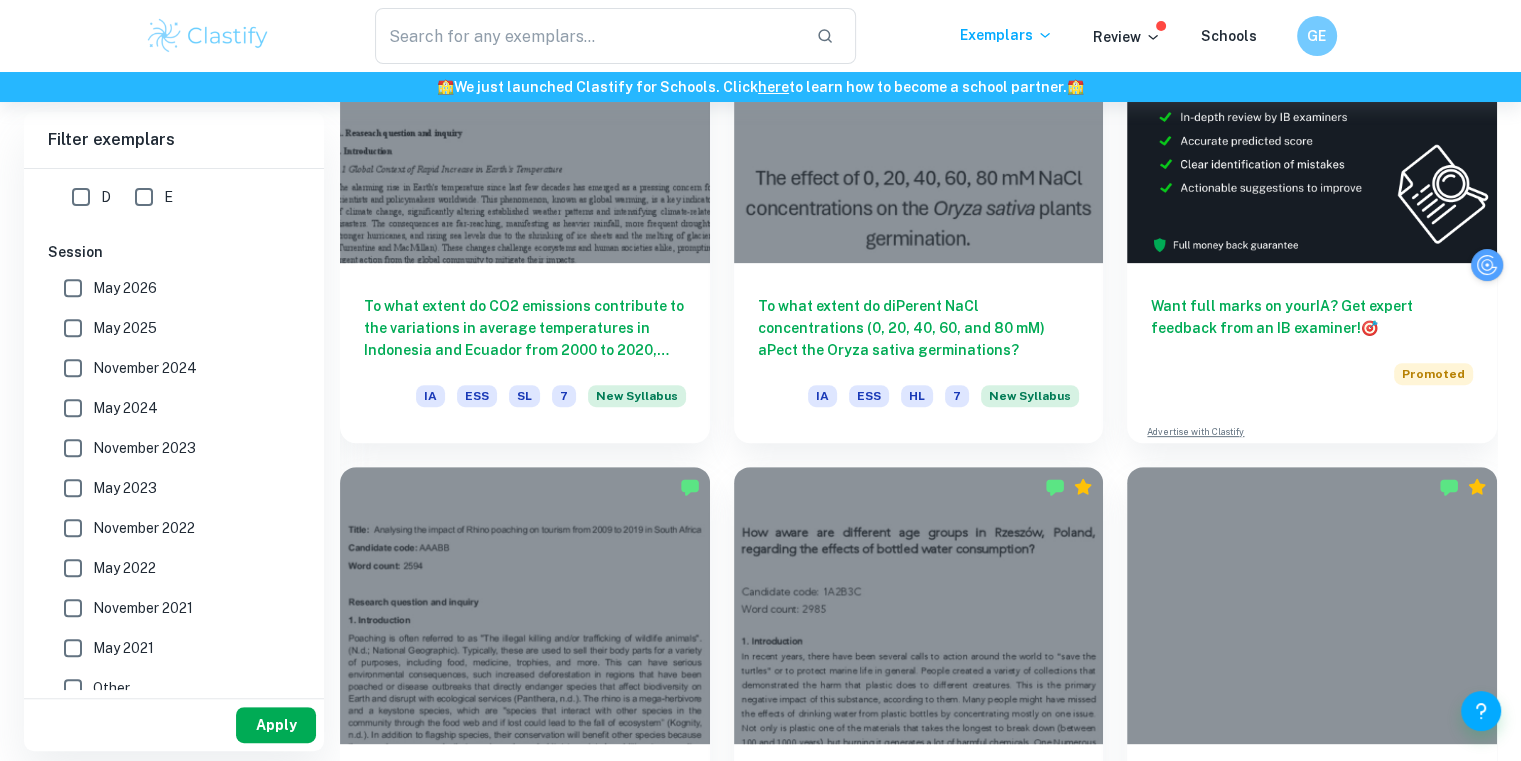type on "Physics" 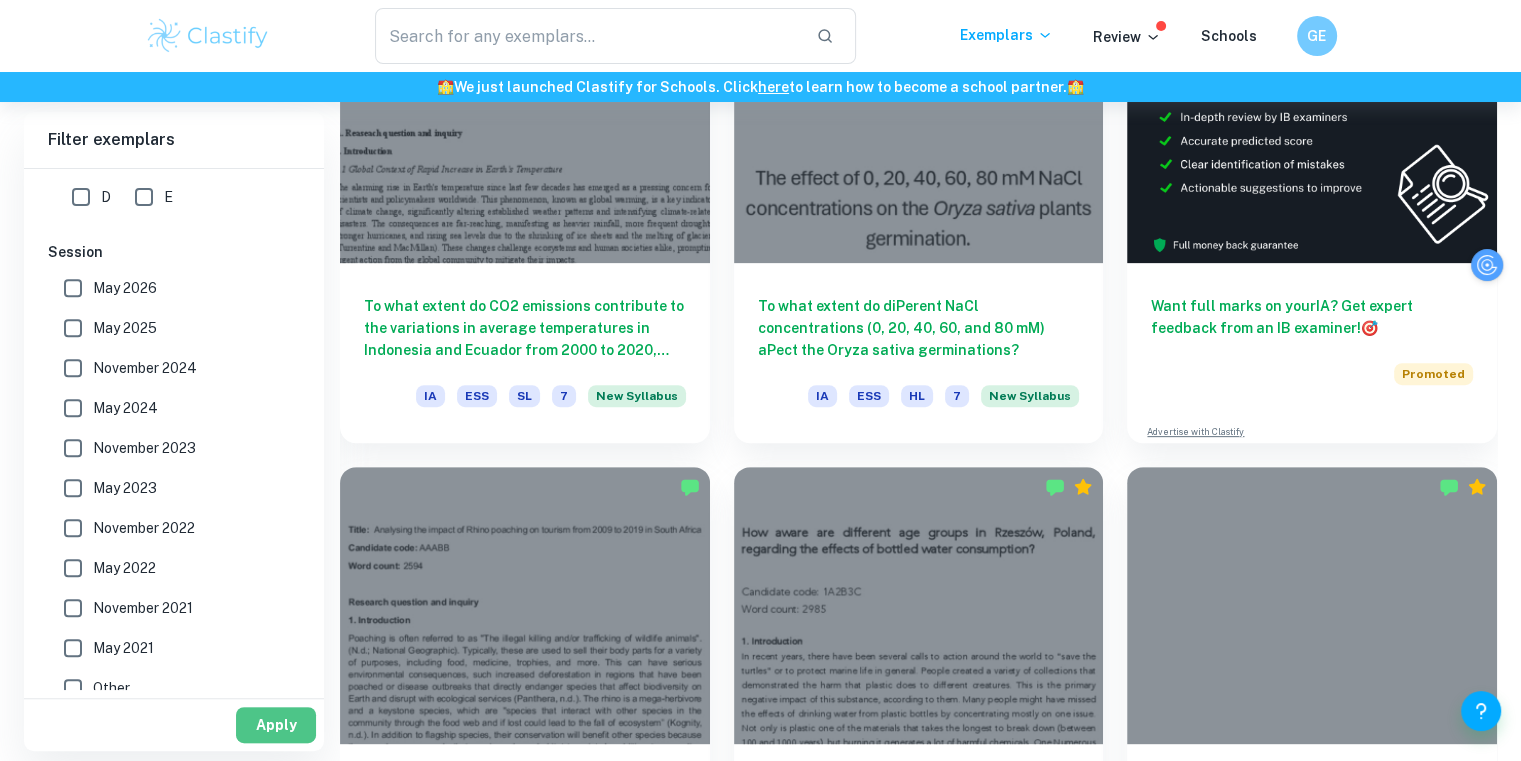 click on "Apply" at bounding box center (276, 725) 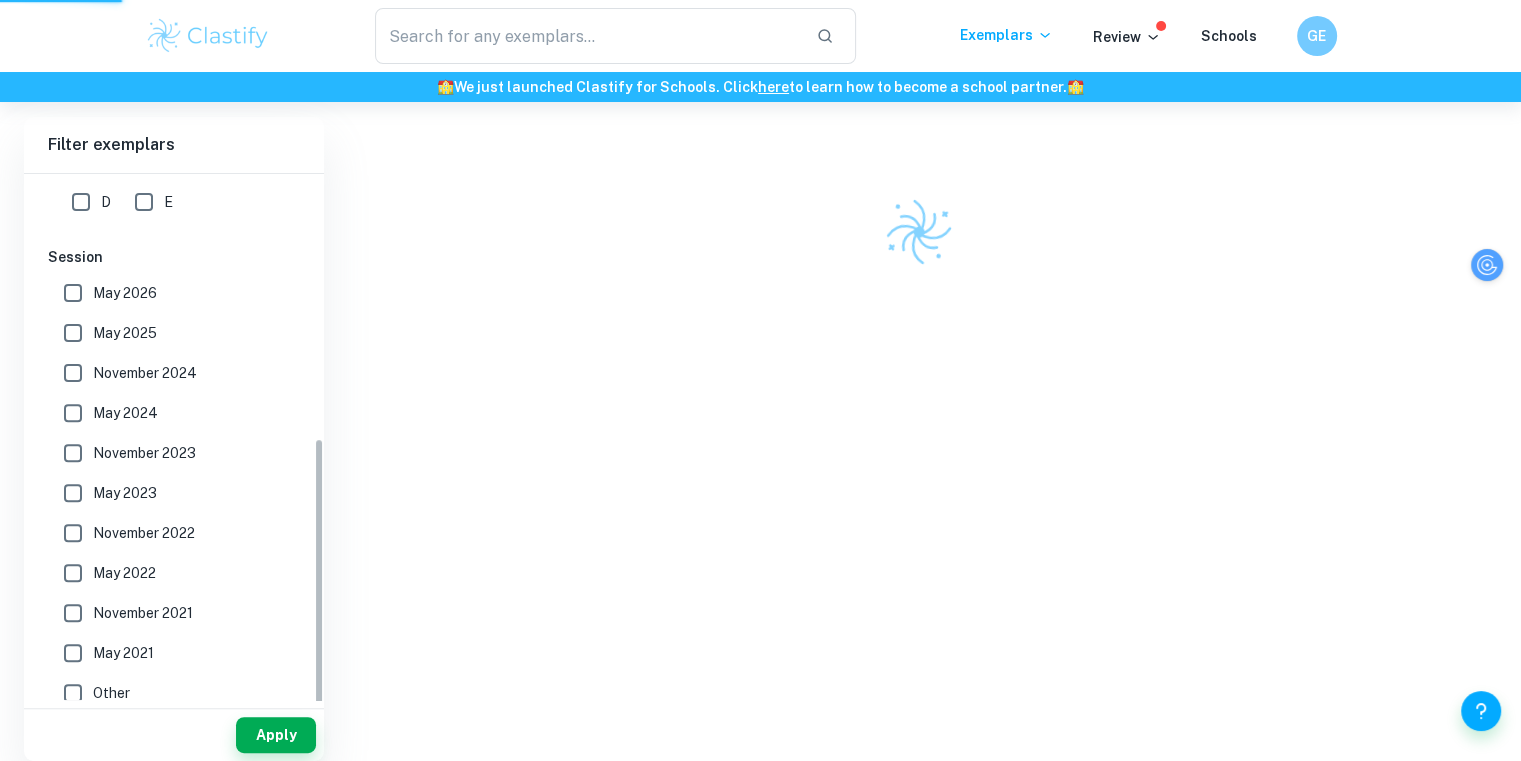 scroll, scrollTop: 567, scrollLeft: 0, axis: vertical 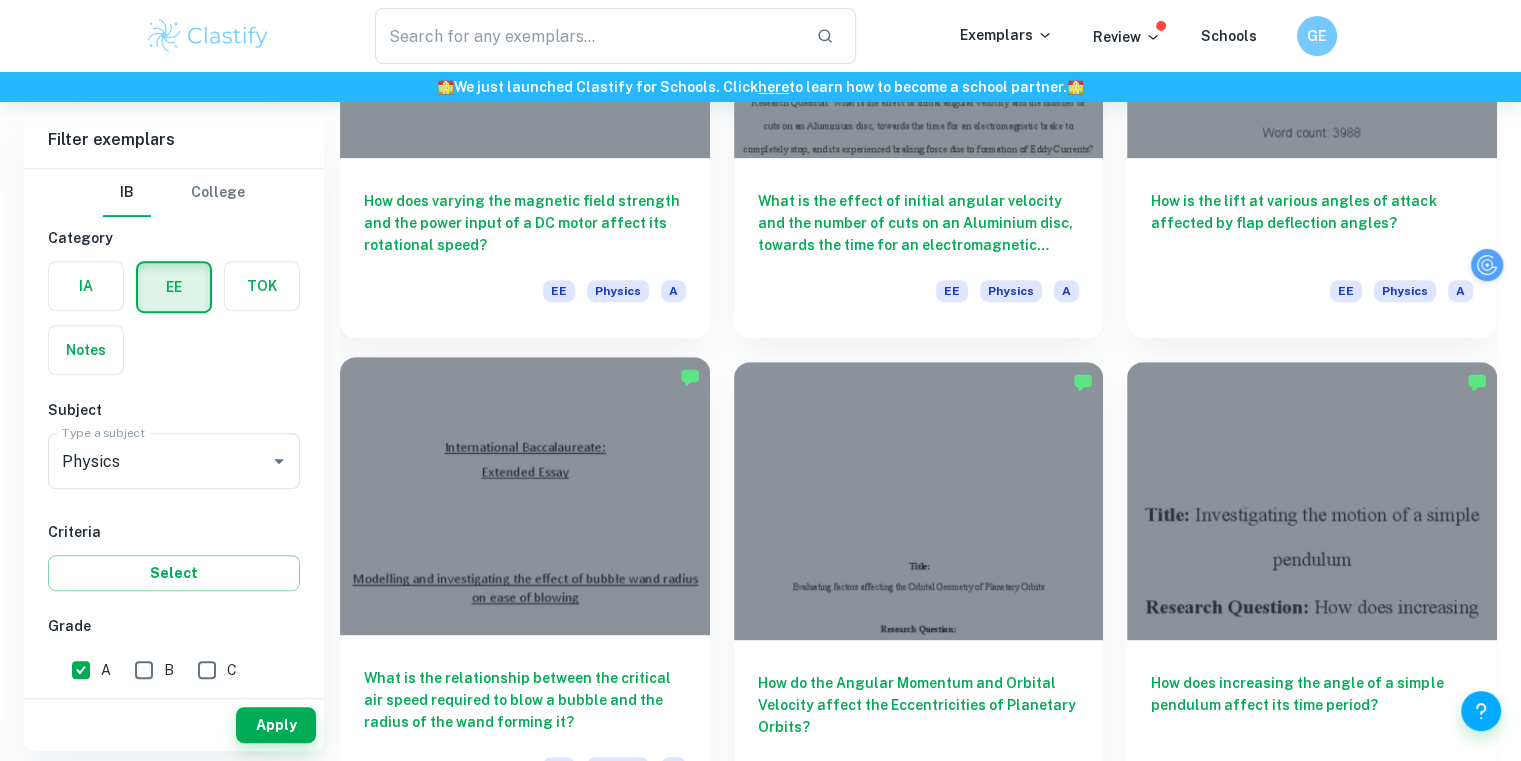 click at bounding box center [525, 495] 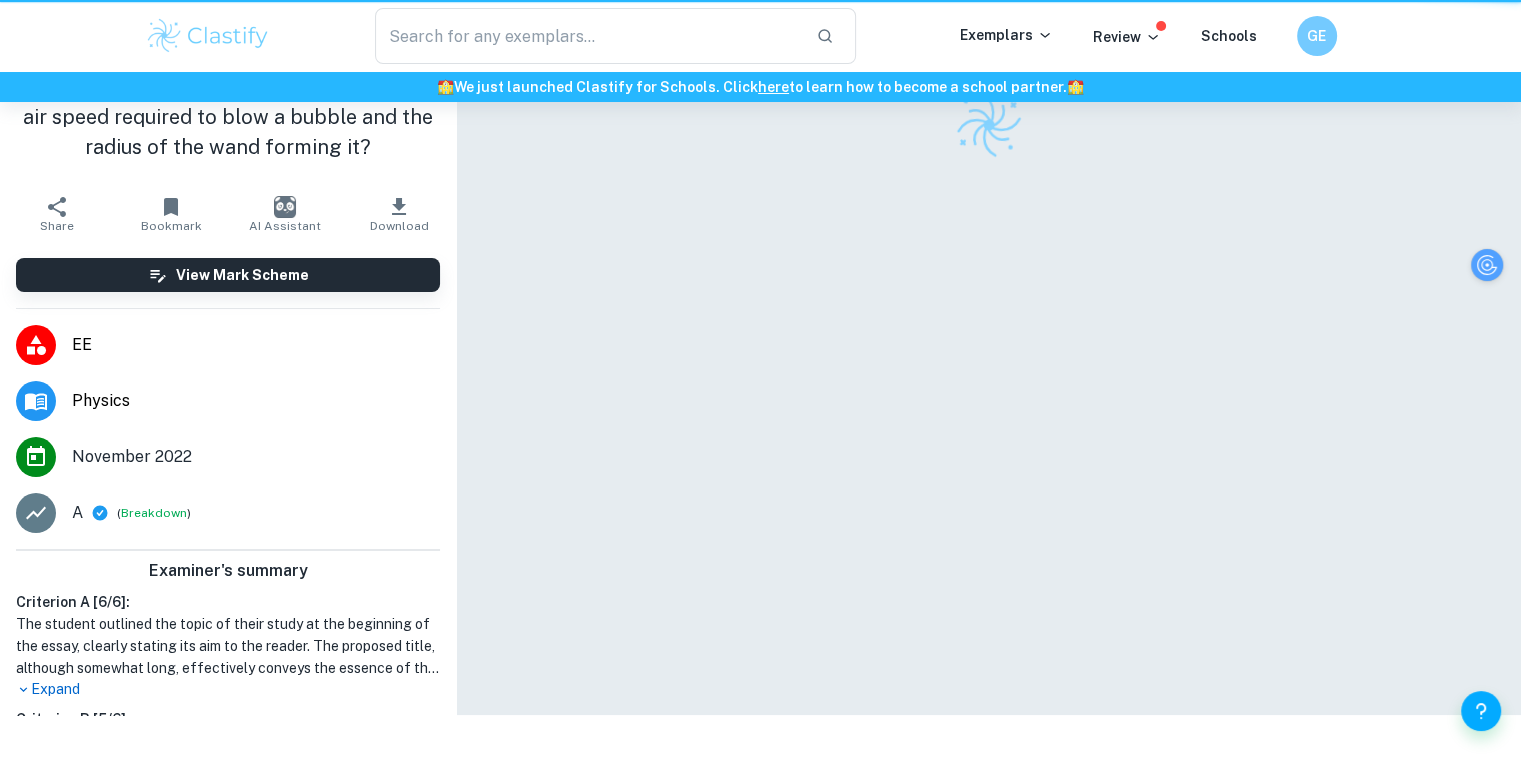 scroll, scrollTop: 0, scrollLeft: 0, axis: both 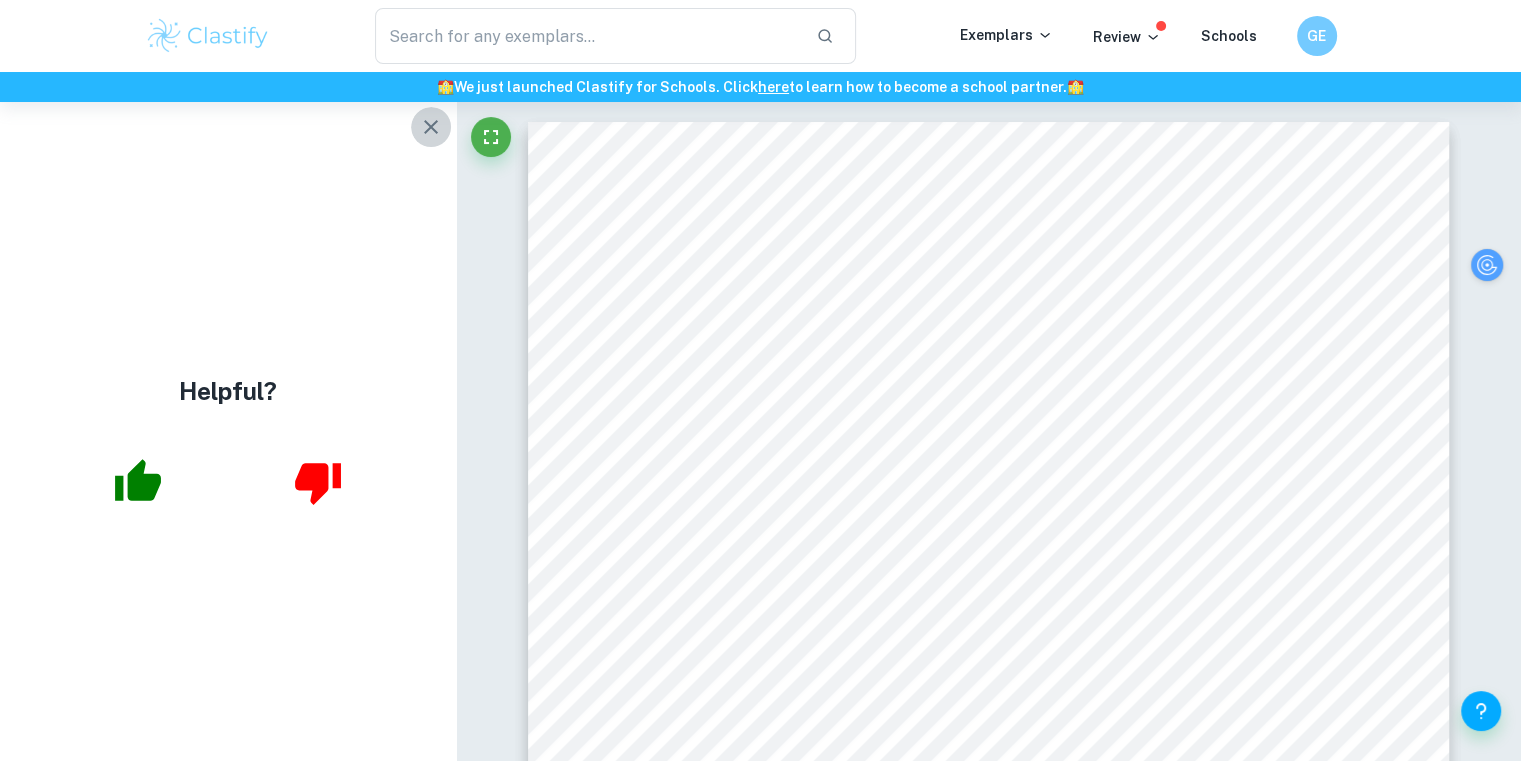 click 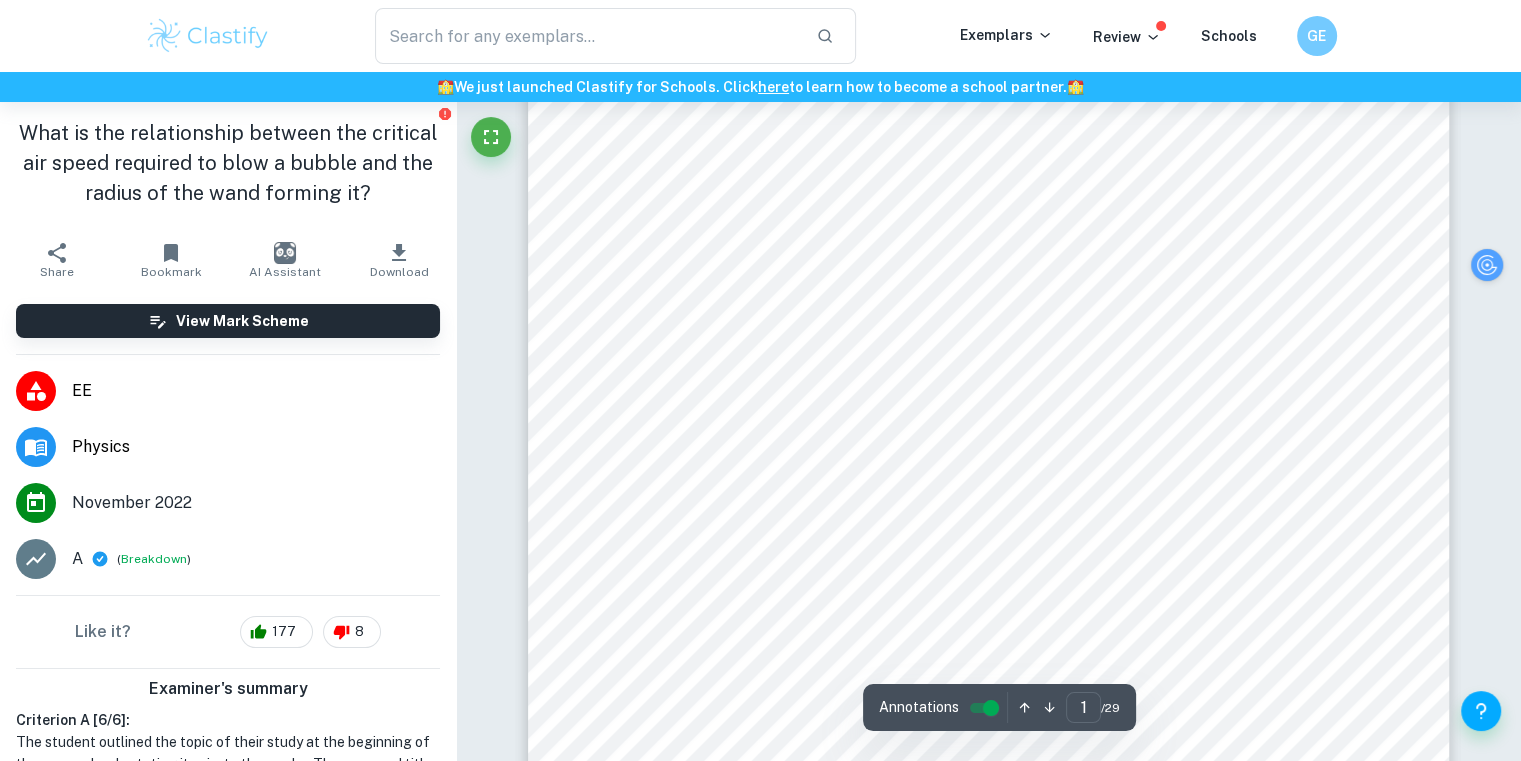 scroll, scrollTop: 128, scrollLeft: 0, axis: vertical 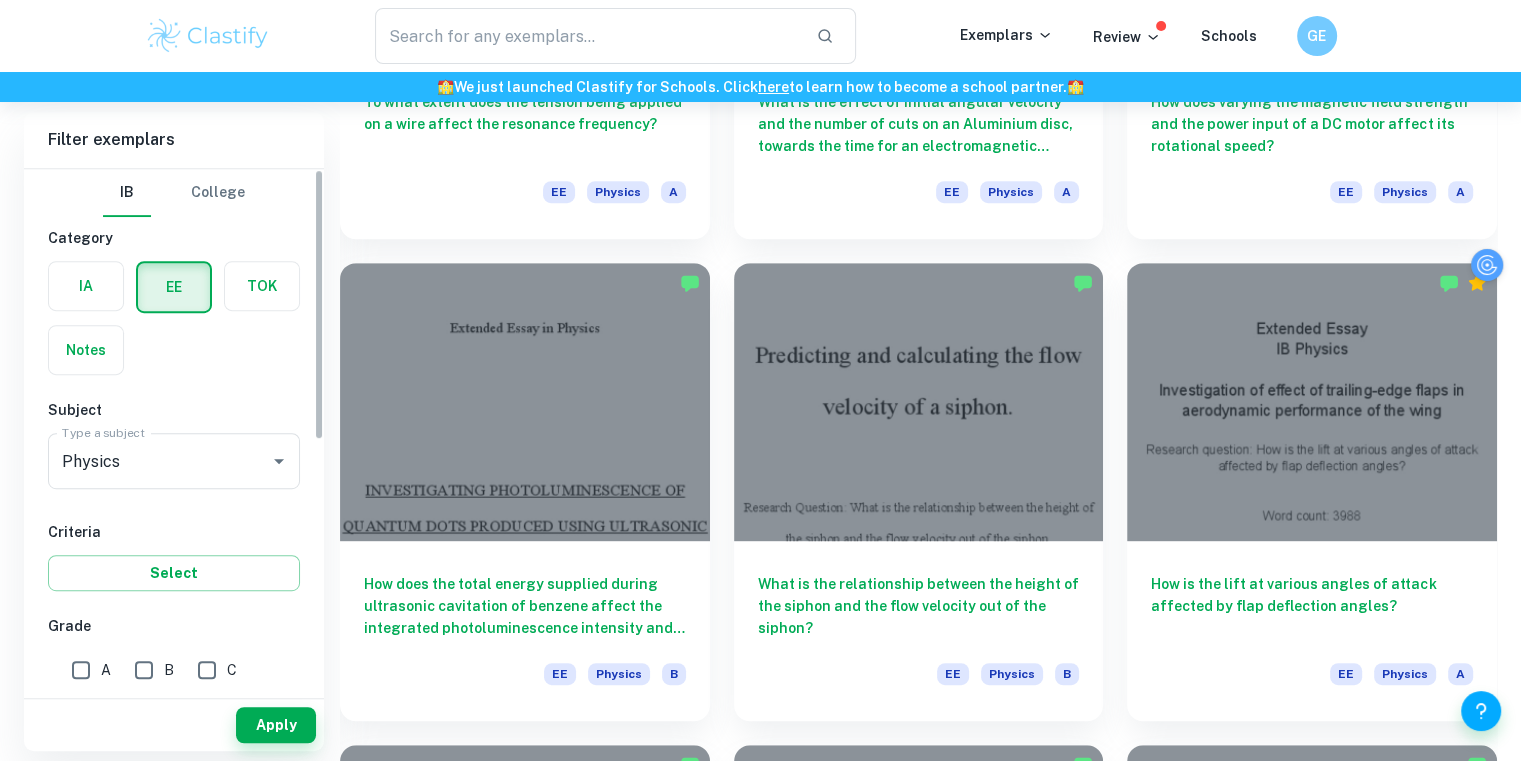 click on "A" at bounding box center (81, 670) 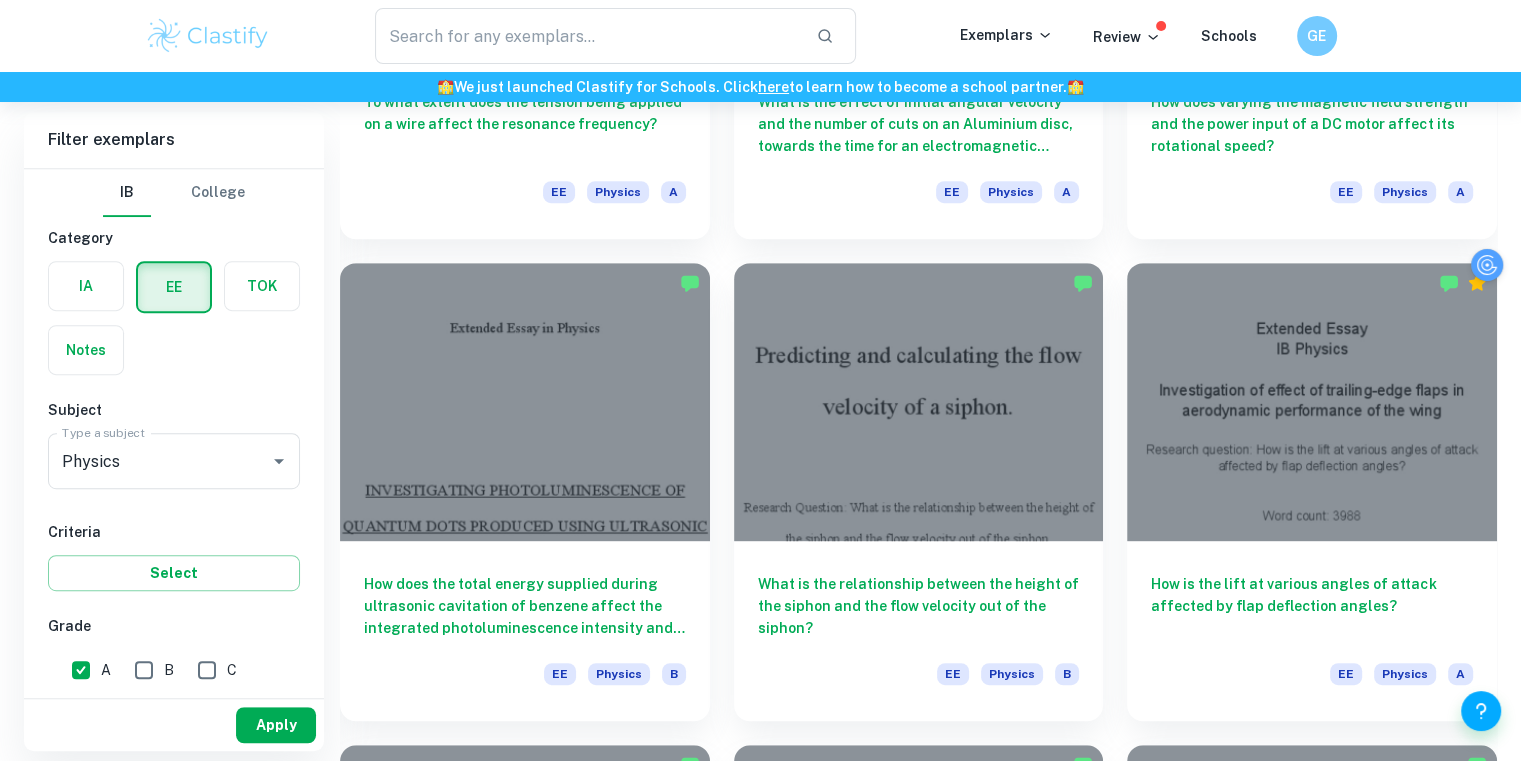 click on "Apply" at bounding box center [276, 725] 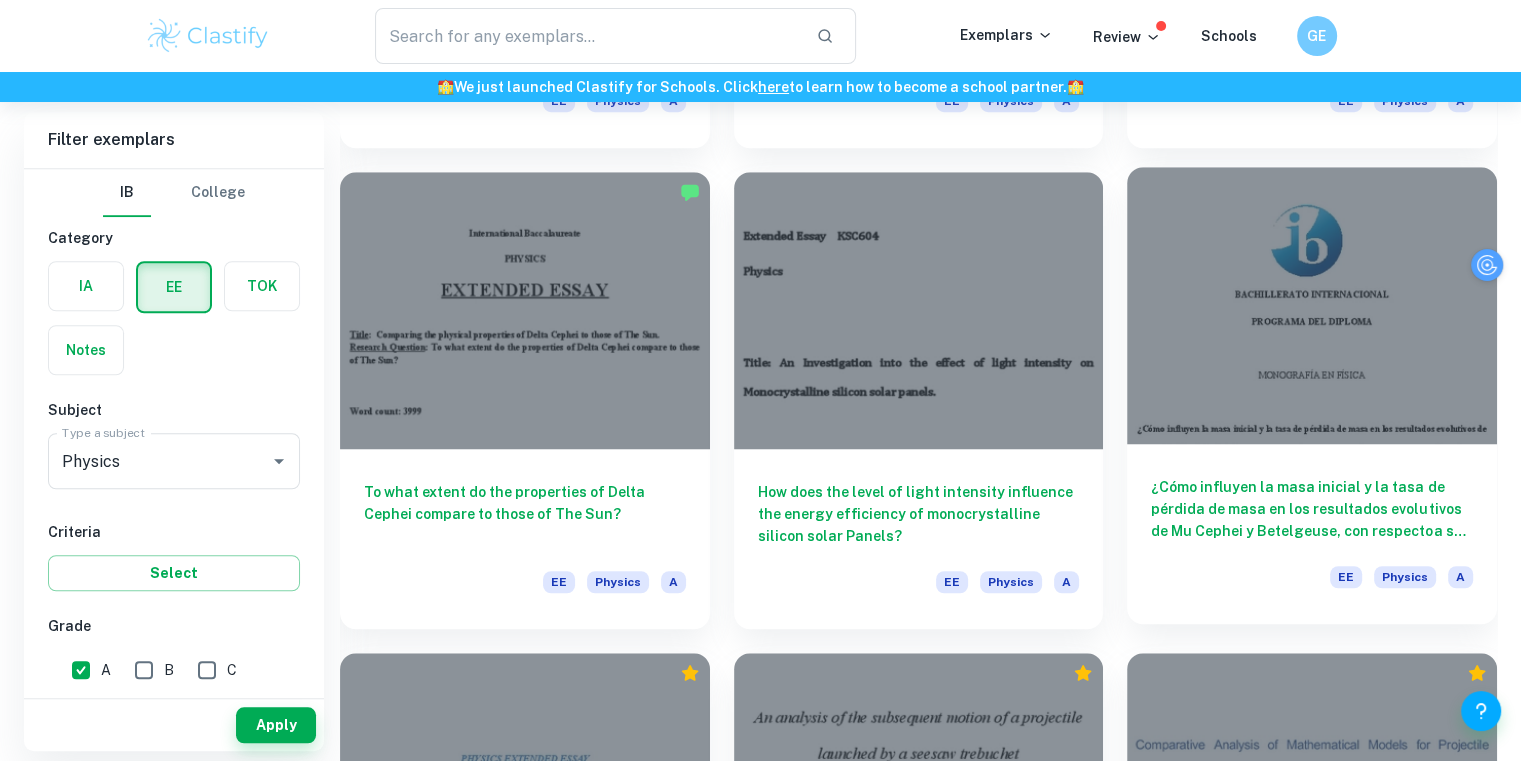 scroll, scrollTop: 1528, scrollLeft: 0, axis: vertical 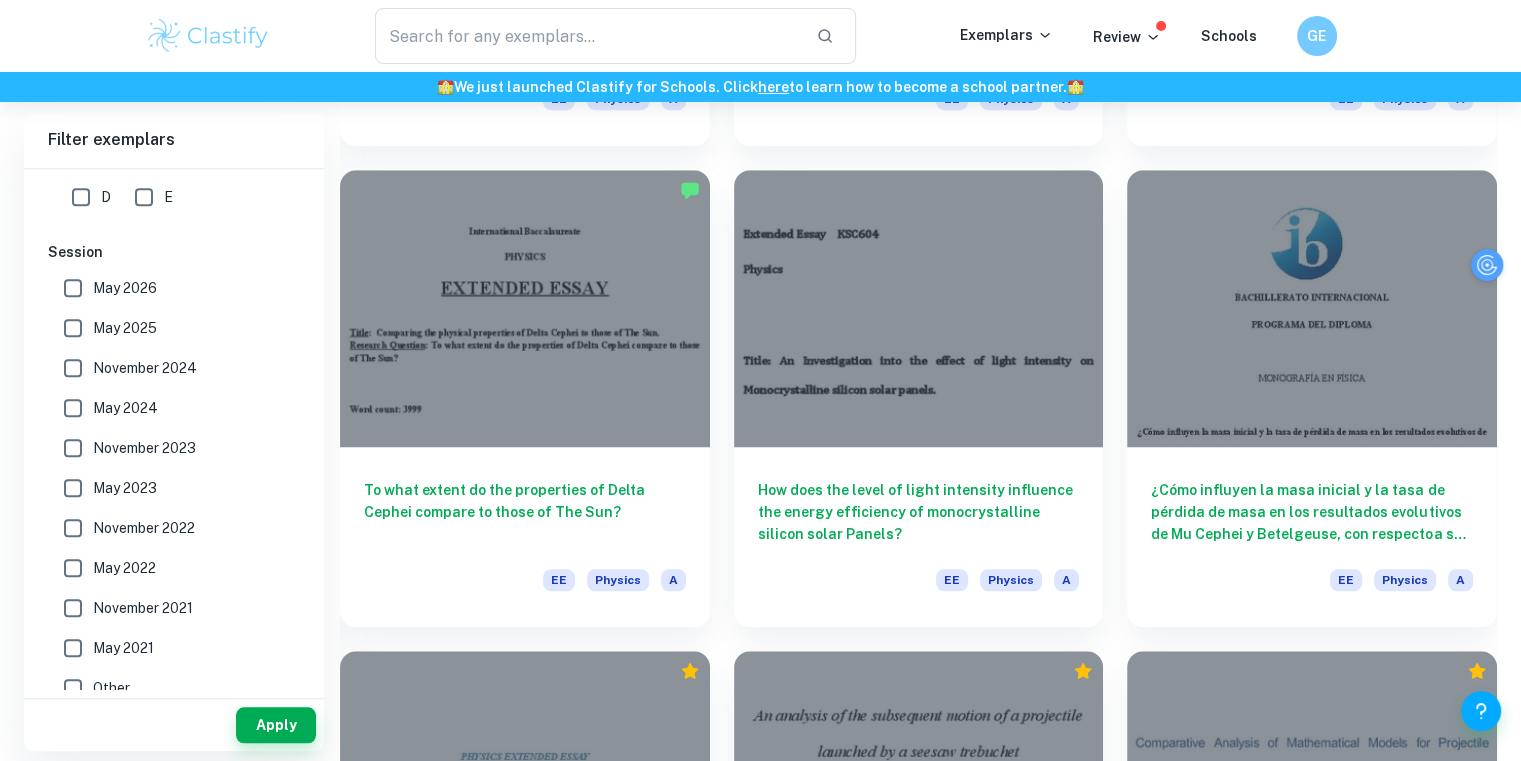 click on "May 2024" at bounding box center [73, 408] 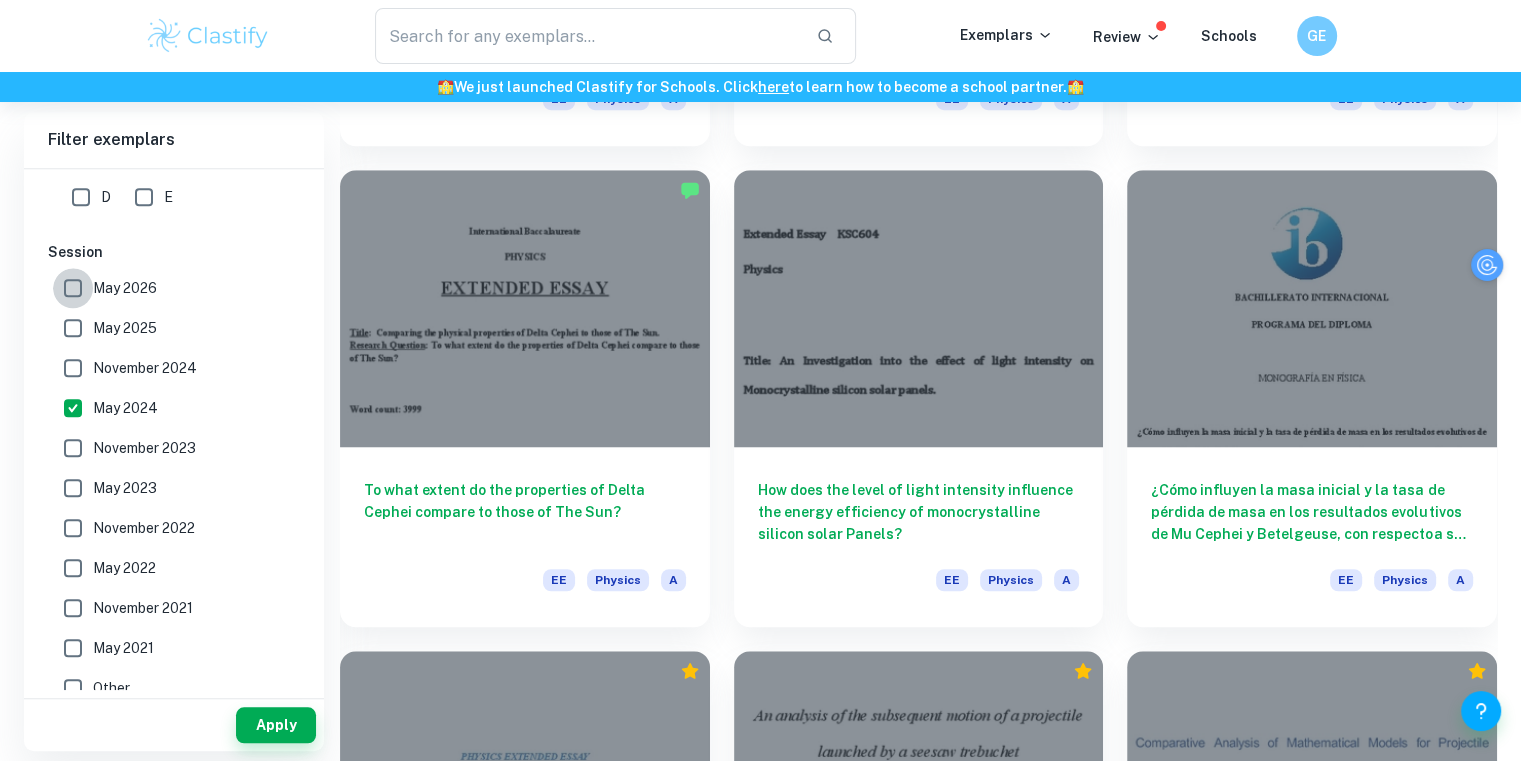 click on "May 2026" at bounding box center [73, 288] 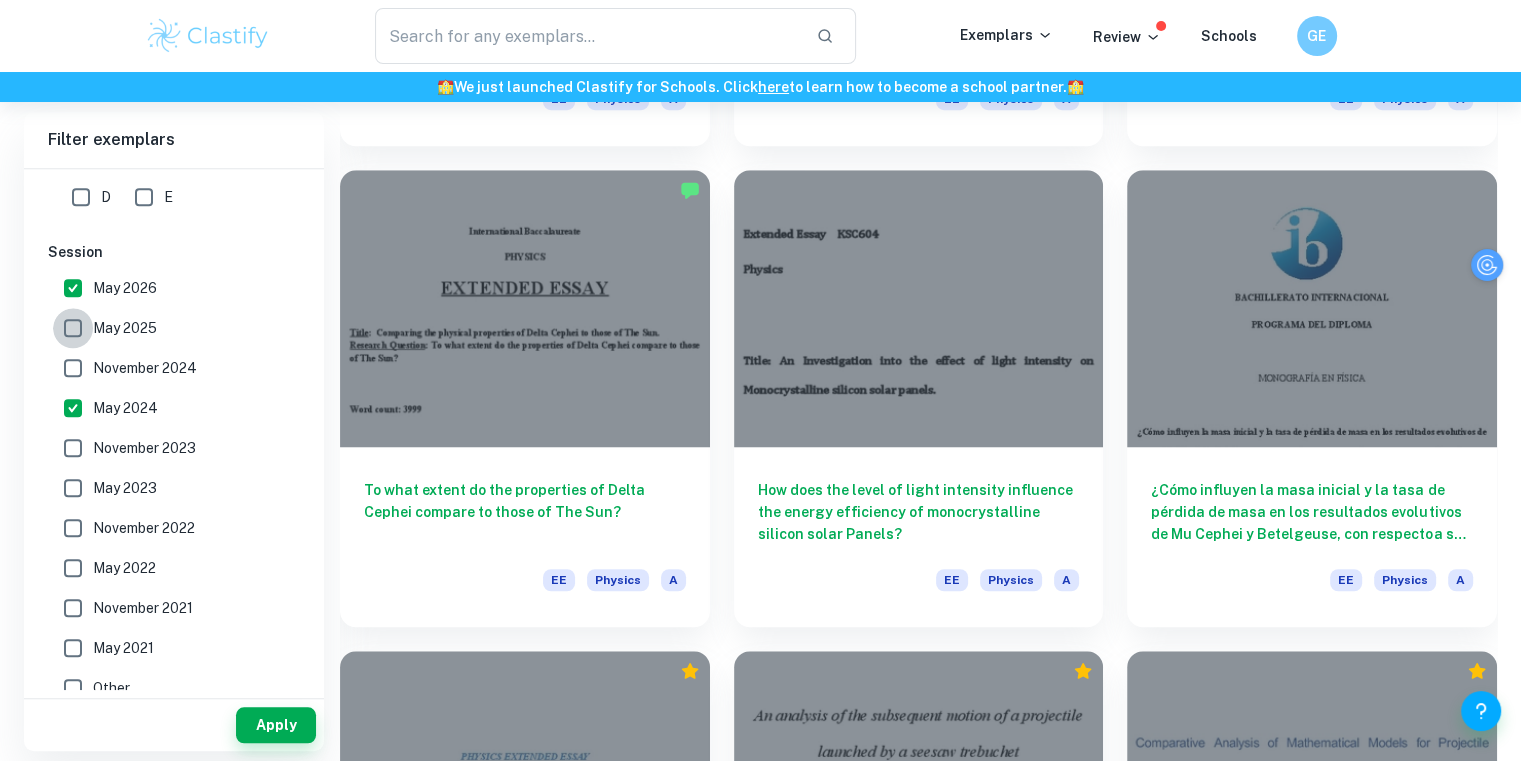 click on "May 2025" at bounding box center (73, 328) 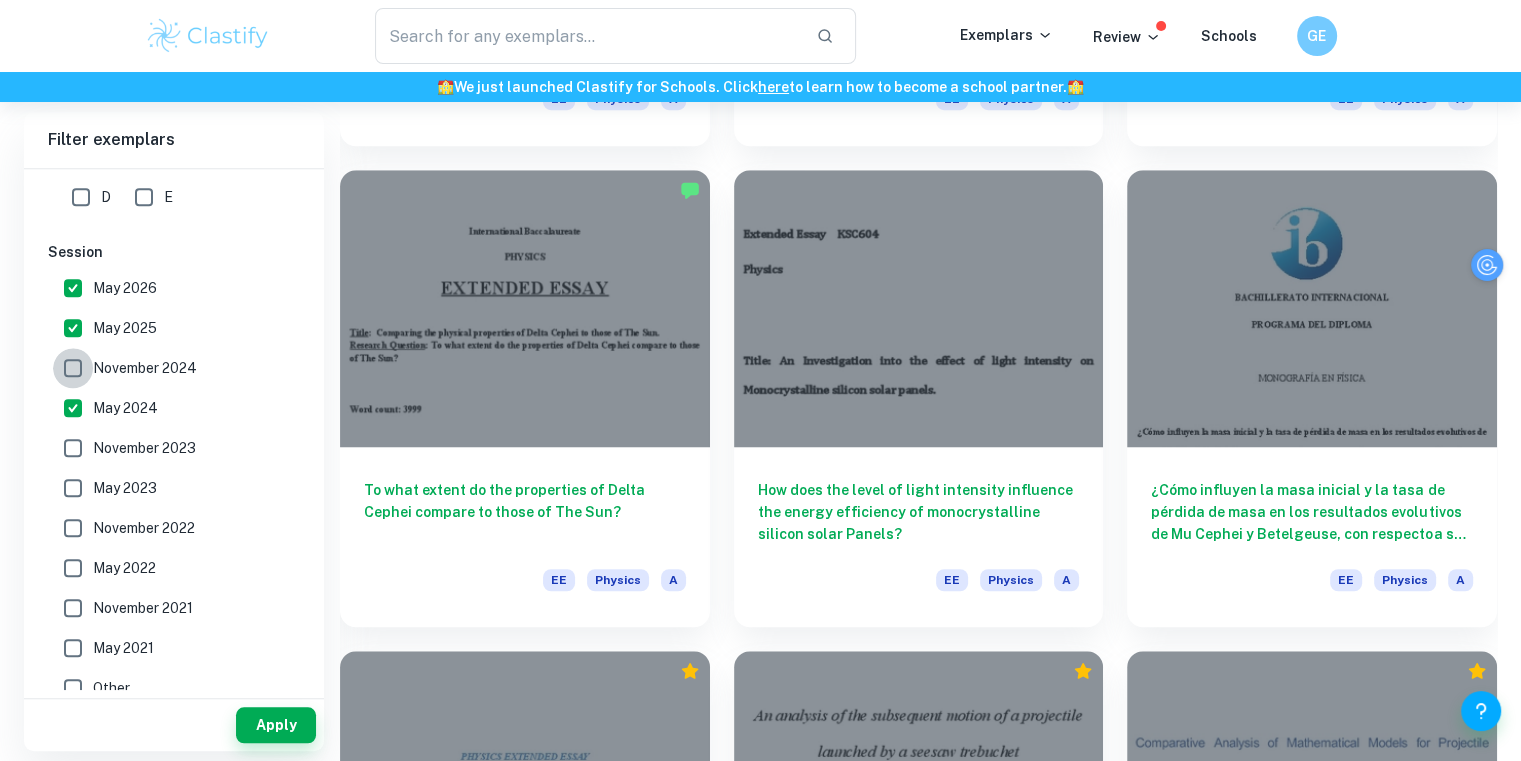 click on "November 2024" at bounding box center (73, 368) 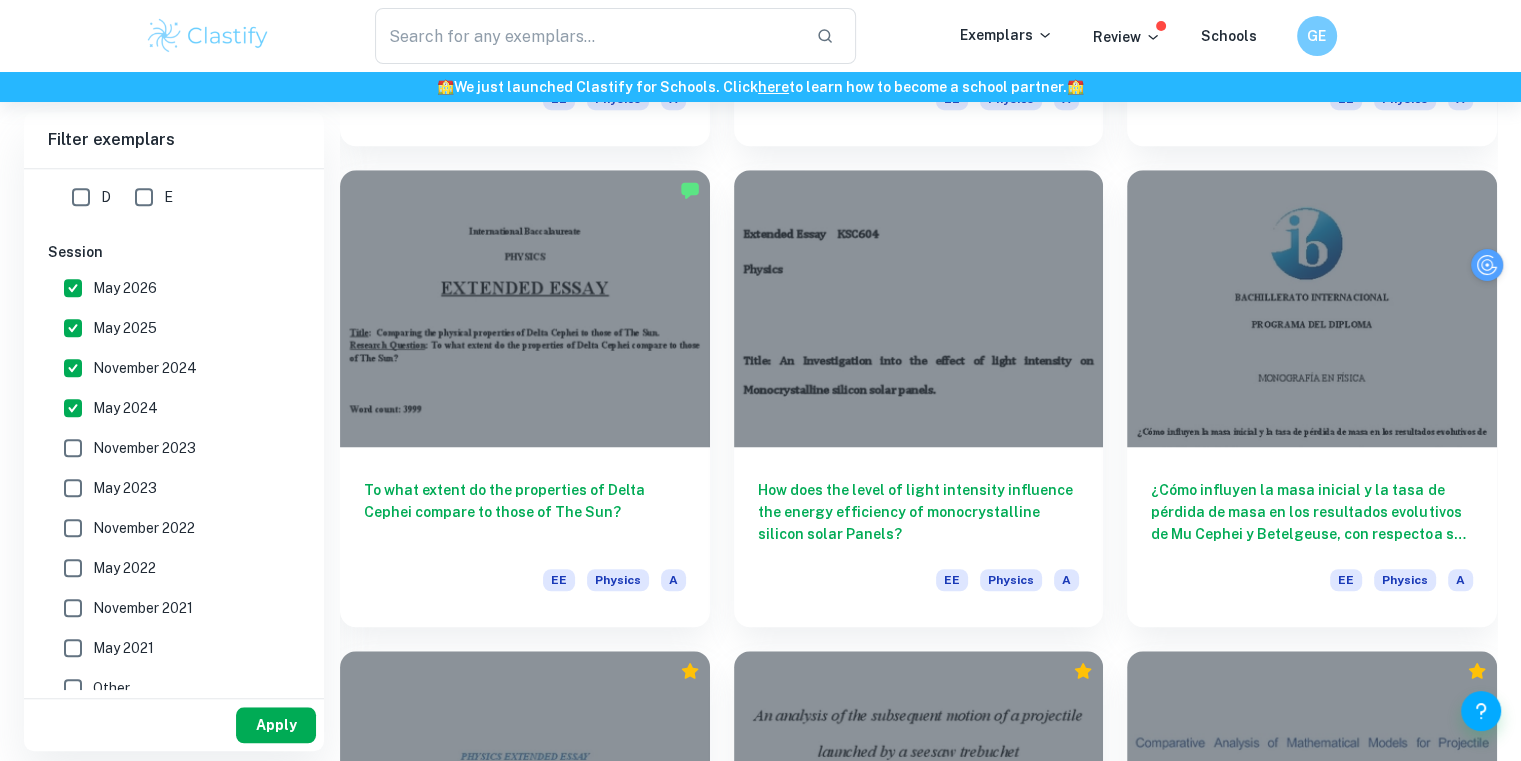 click on "Apply" at bounding box center (276, 725) 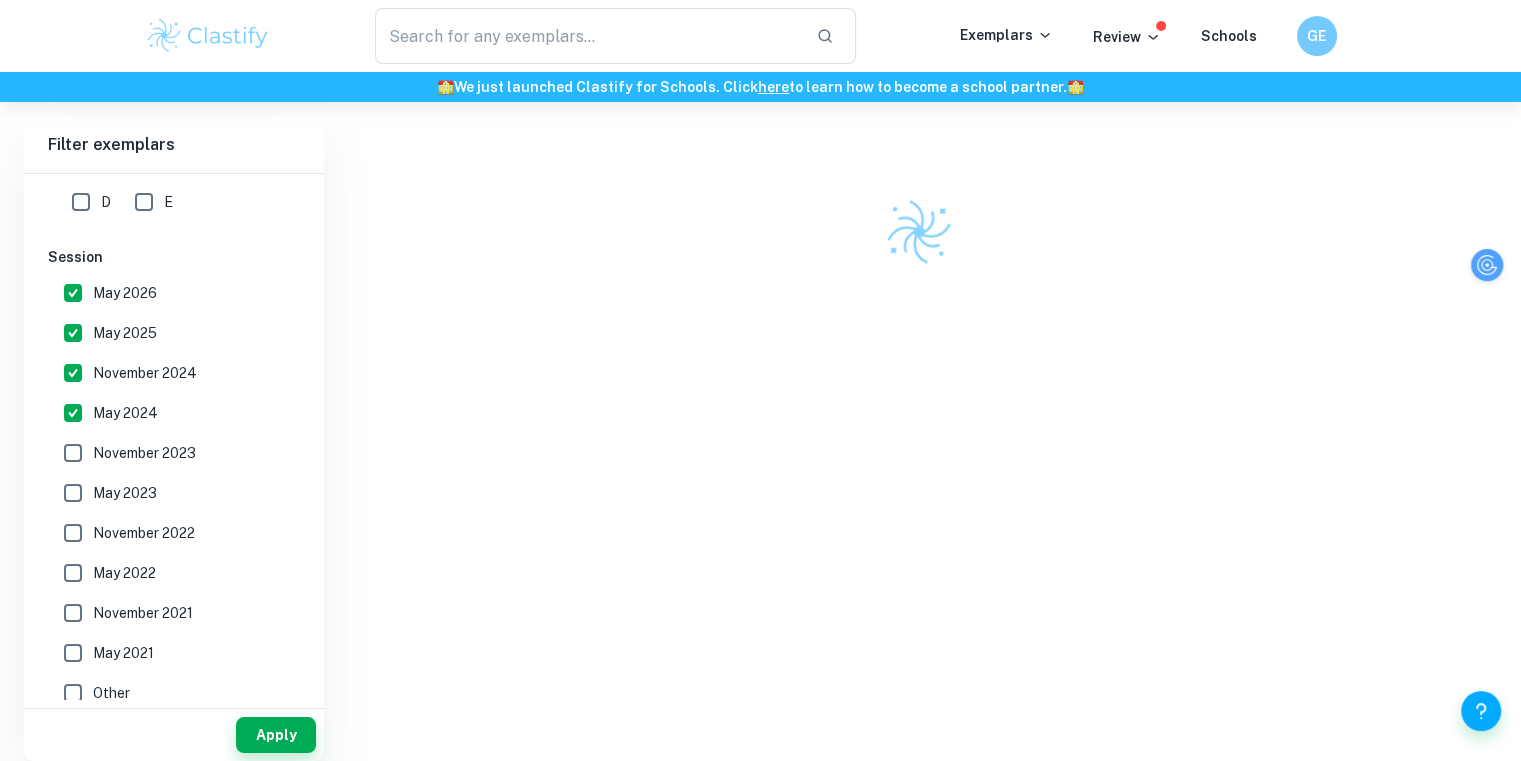 scroll, scrollTop: 152, scrollLeft: 0, axis: vertical 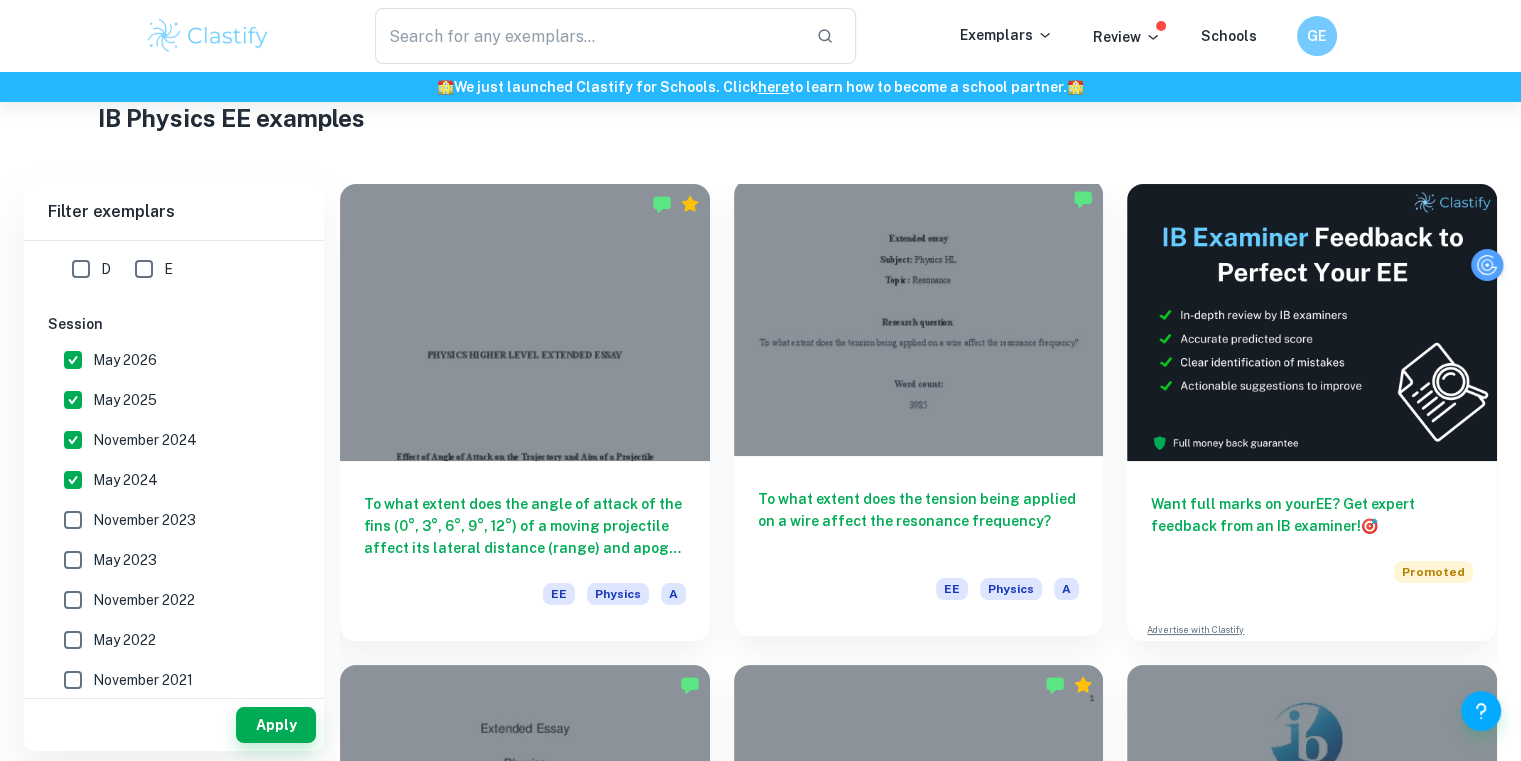 click on "To what extent does the tension being applied on a wire affect the resonance frequency? EE Physics A" at bounding box center (919, 546) 